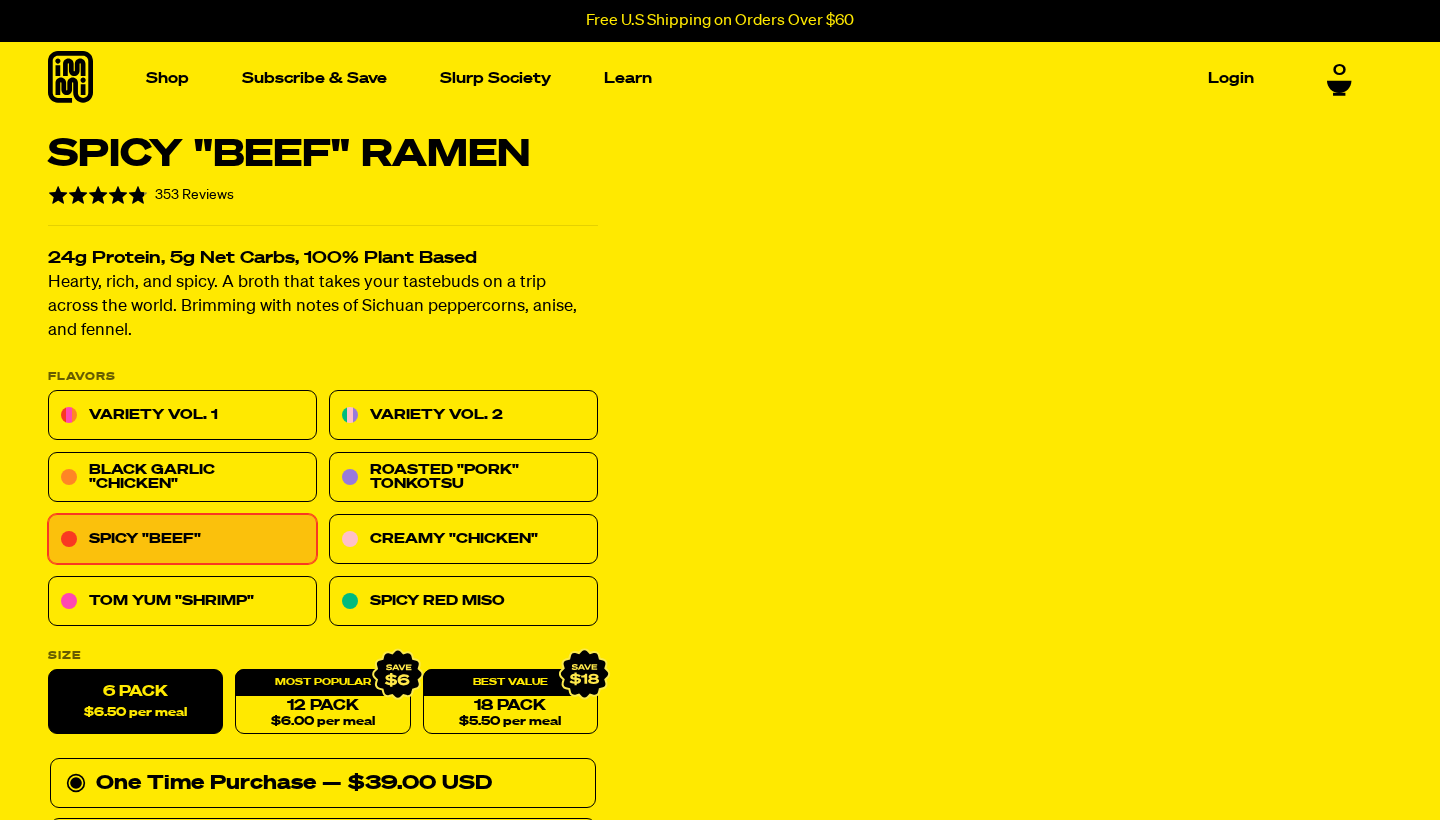 scroll, scrollTop: 0, scrollLeft: 0, axis: both 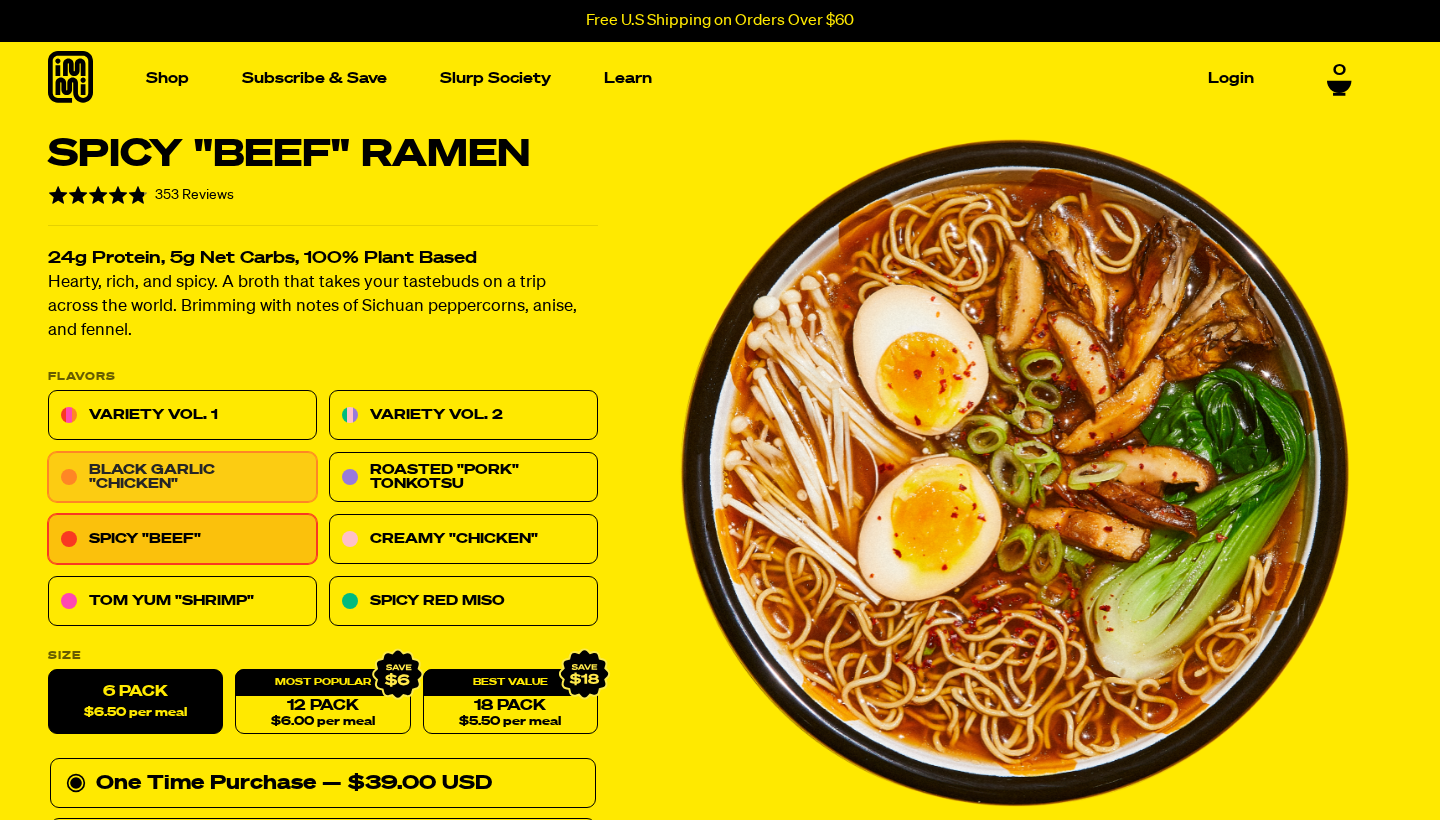 click on "Black Garlic "Chicken"" at bounding box center (182, 478) 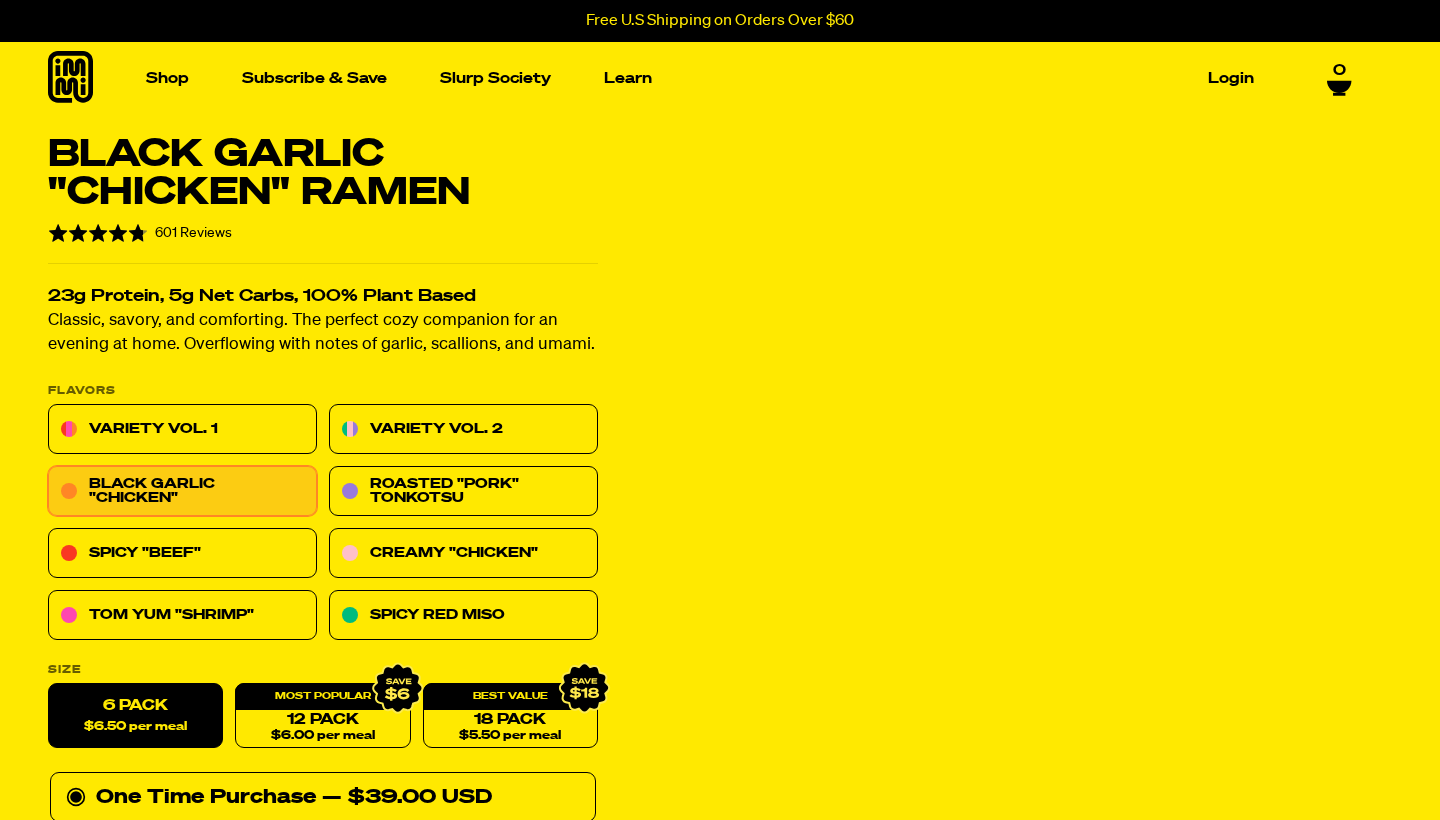scroll, scrollTop: 0, scrollLeft: 0, axis: both 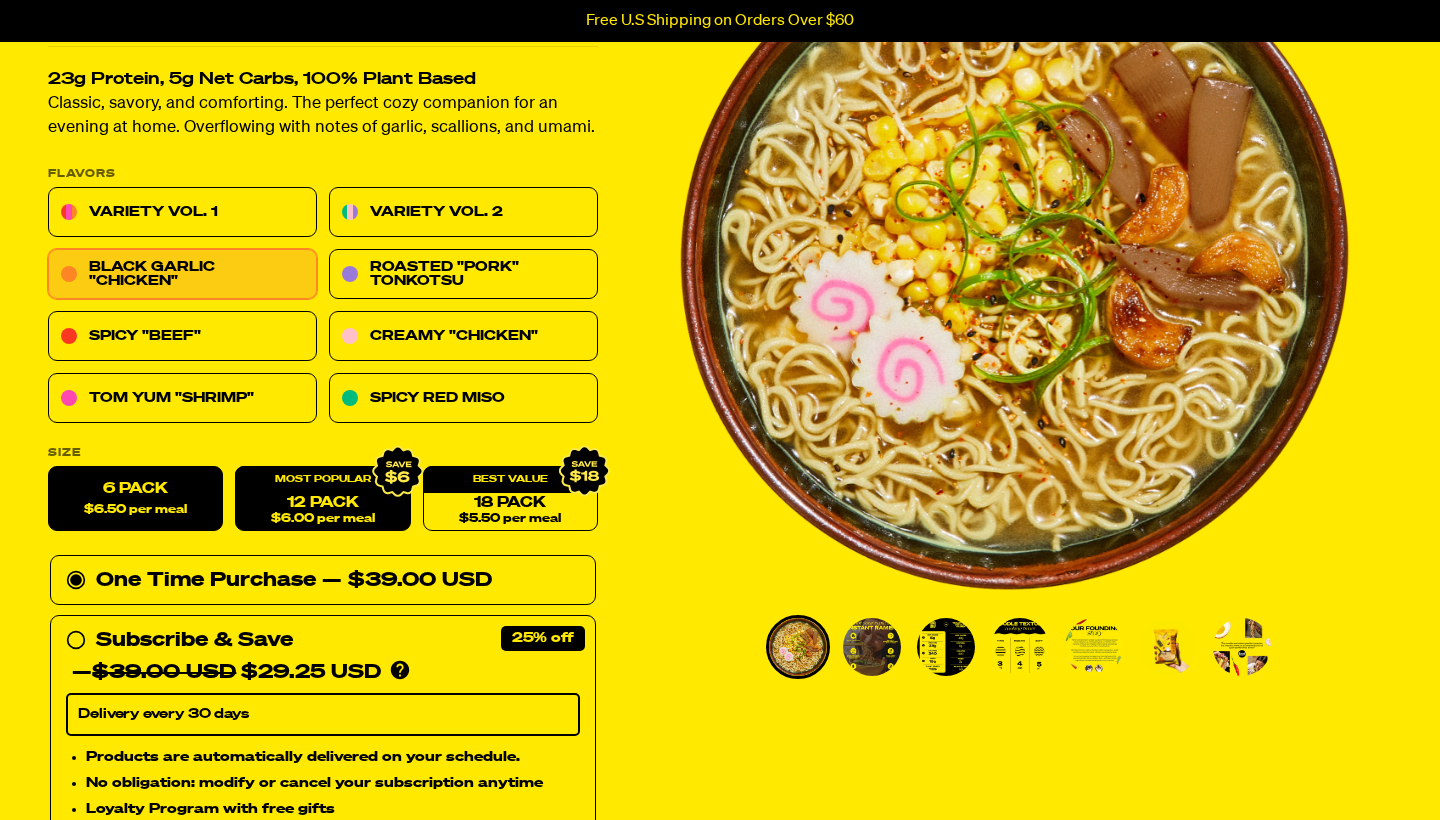 click on "12 Pack  $6.00 per meal" at bounding box center (322, 499) 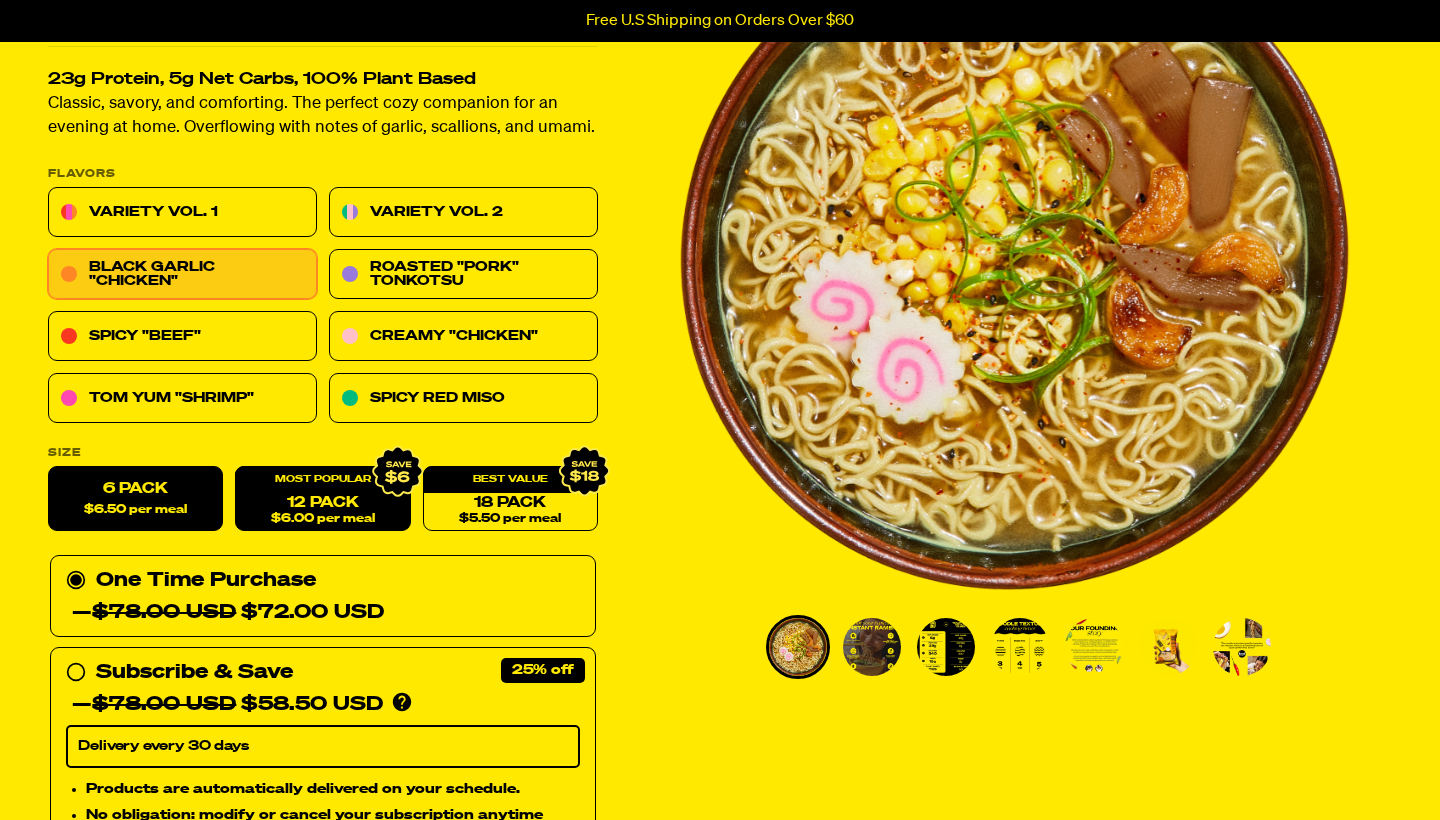 click on "$6.50 per meal" at bounding box center (135, 510) 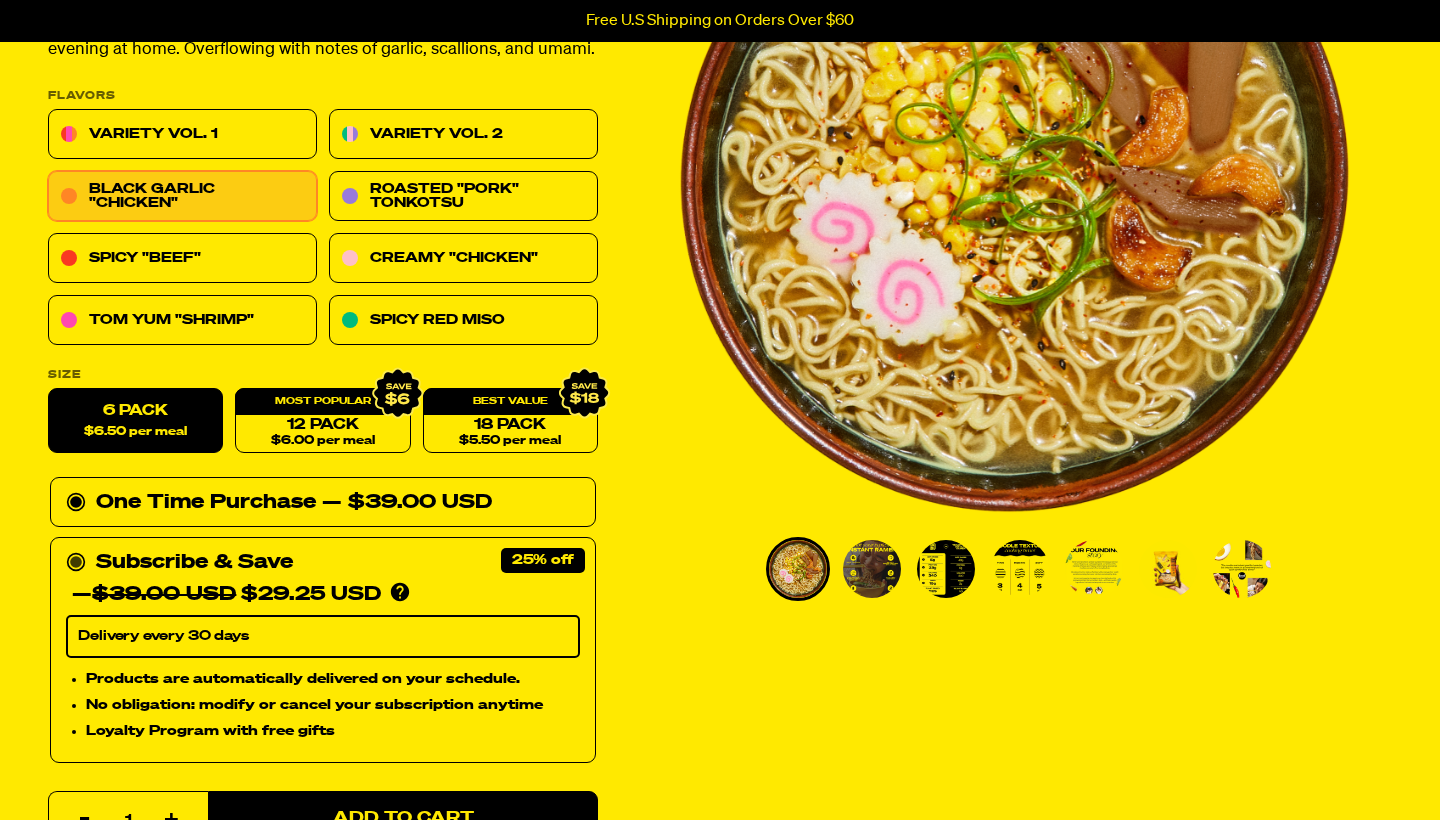 scroll, scrollTop: 282, scrollLeft: 0, axis: vertical 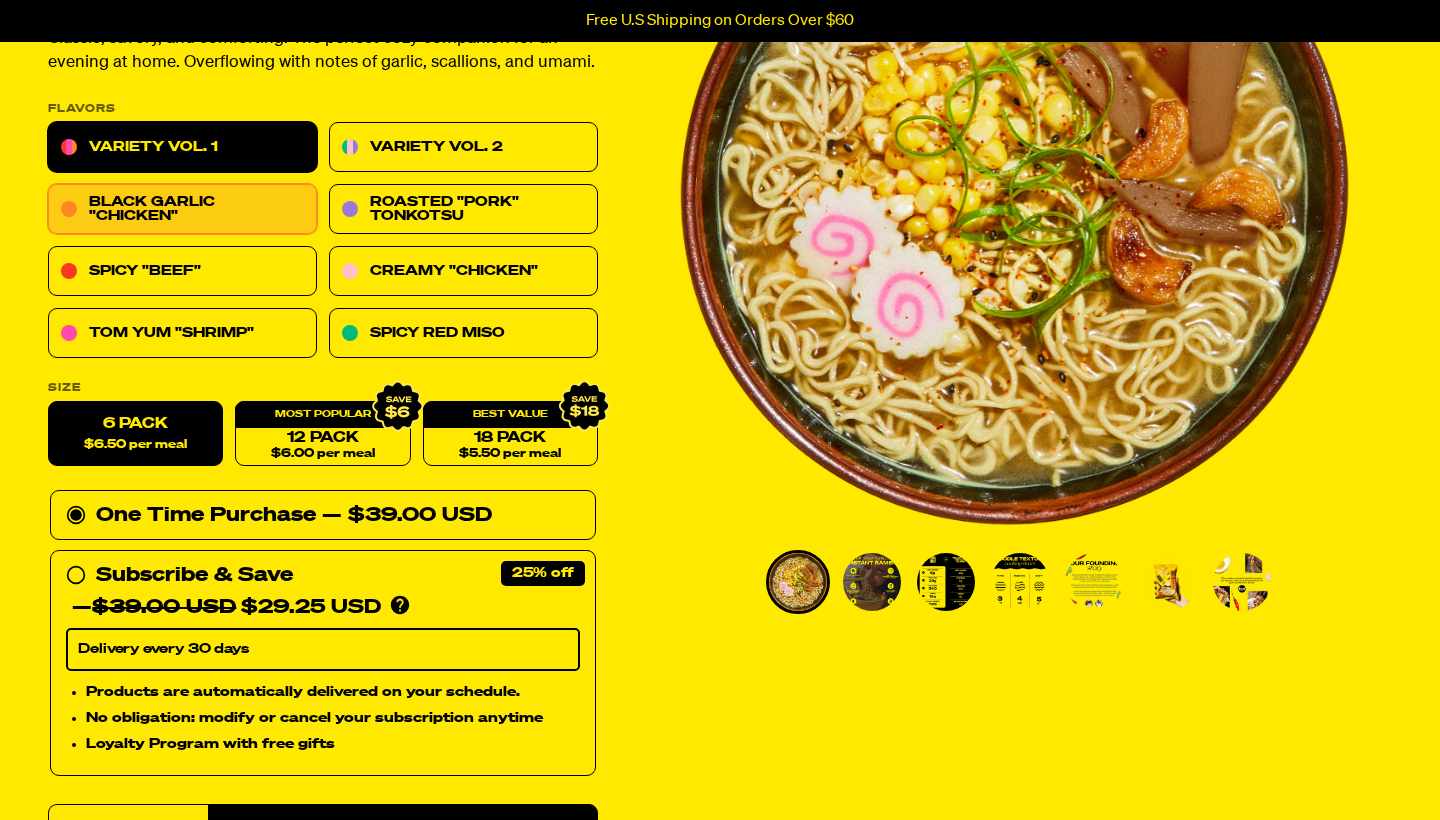 click on "Variety Vol. 1" at bounding box center (182, 148) 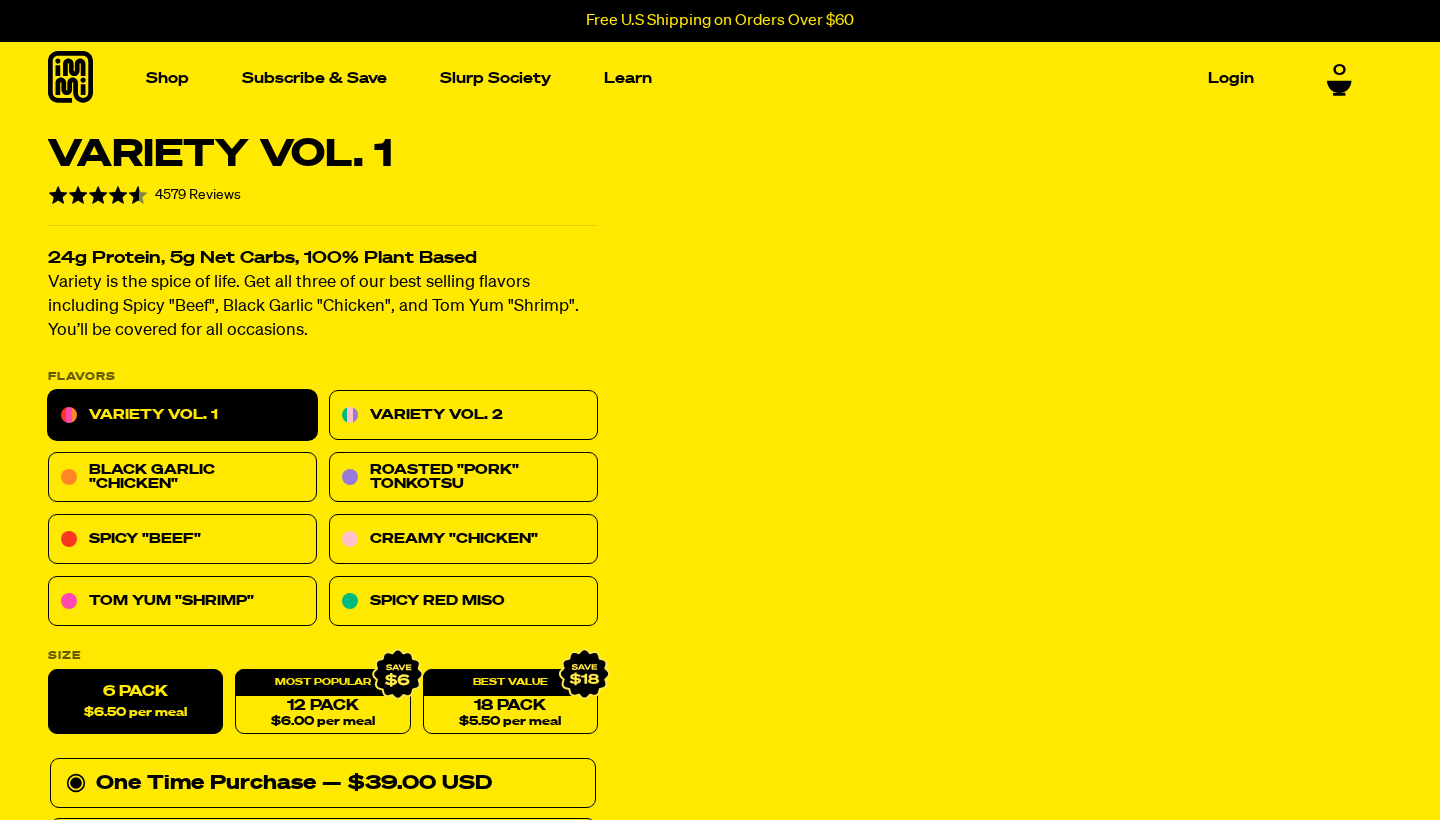 scroll, scrollTop: 0, scrollLeft: 0, axis: both 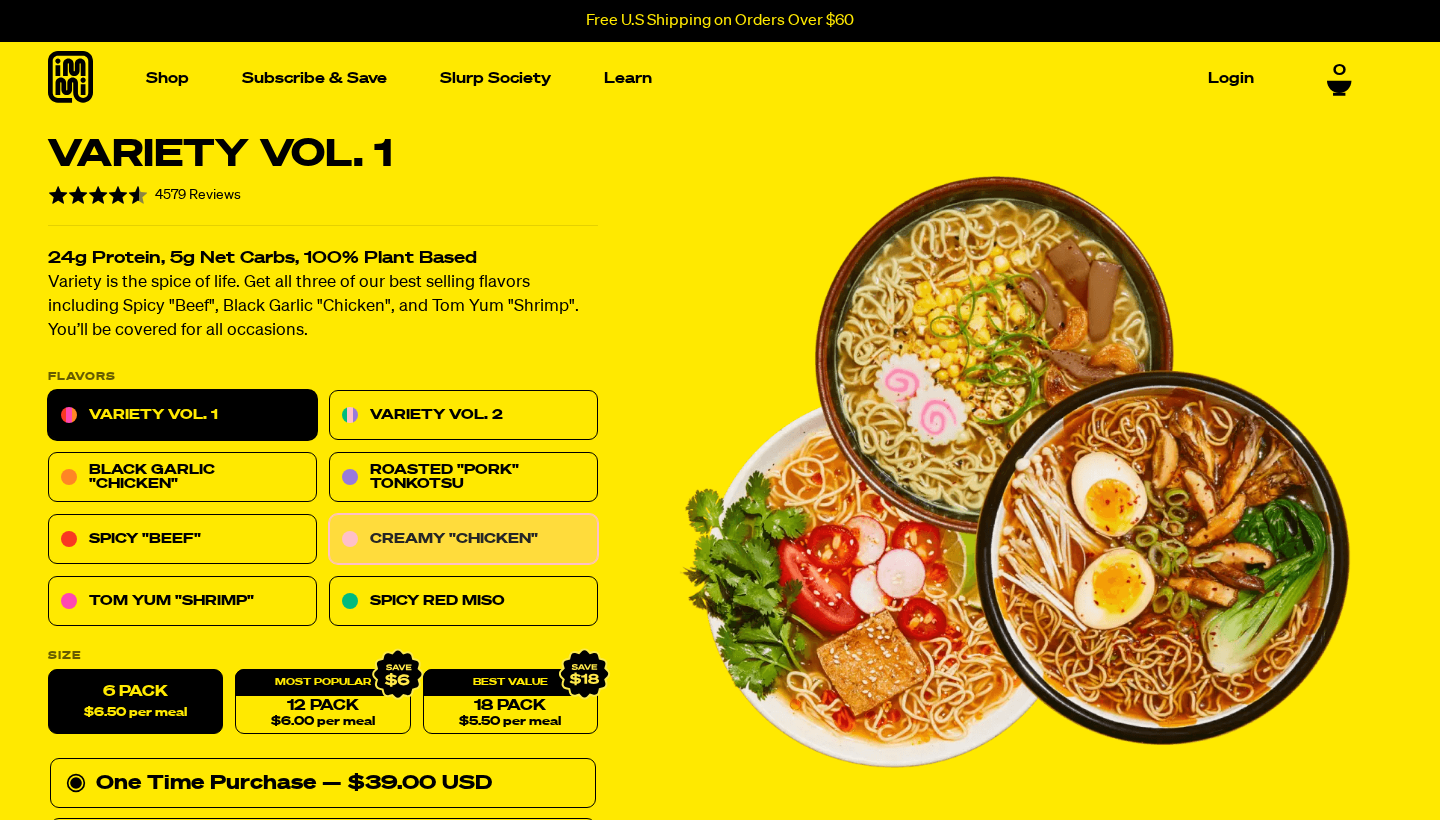 click on "Creamy "Chicken"" at bounding box center (463, 540) 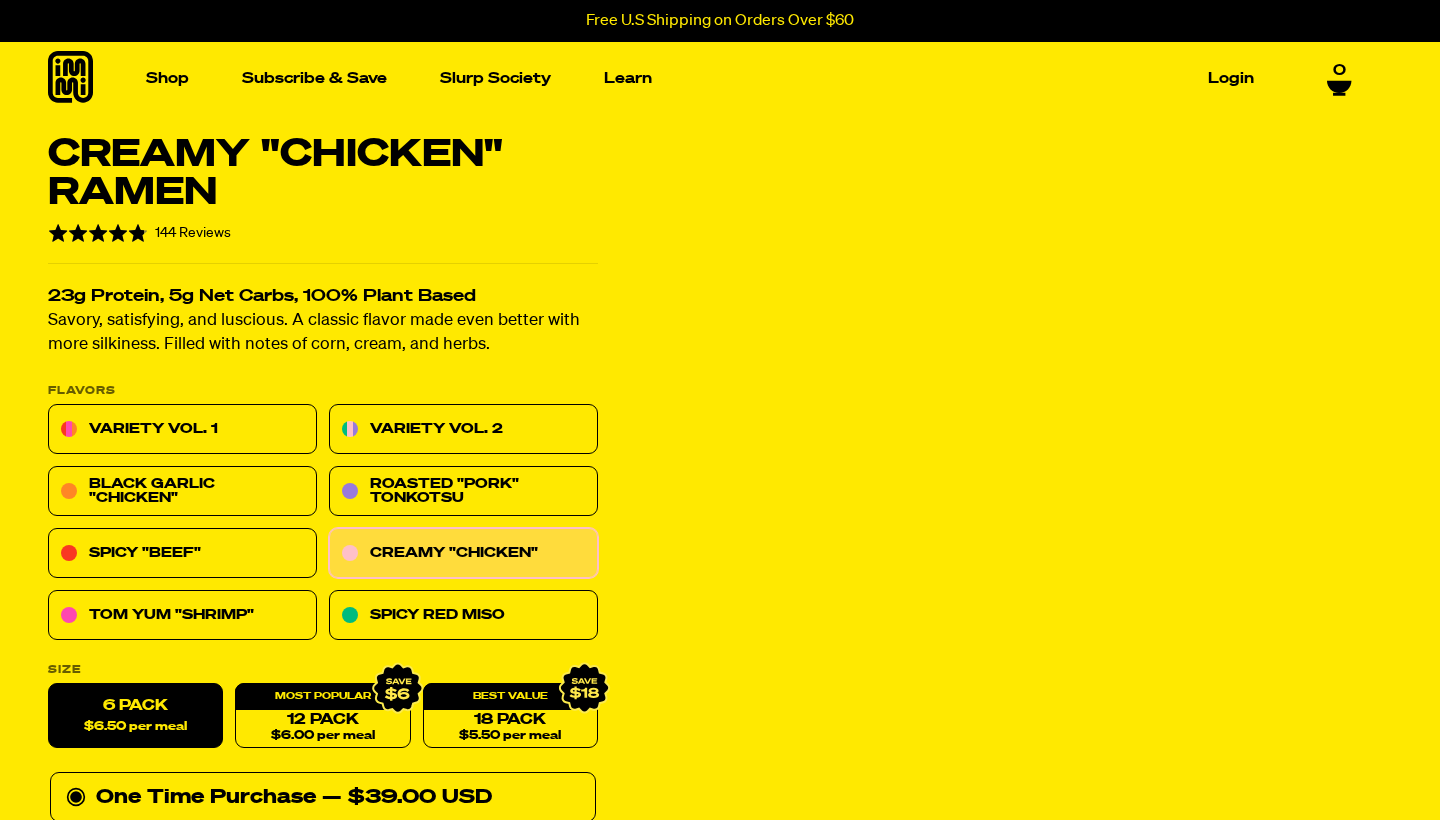 scroll, scrollTop: 0, scrollLeft: 0, axis: both 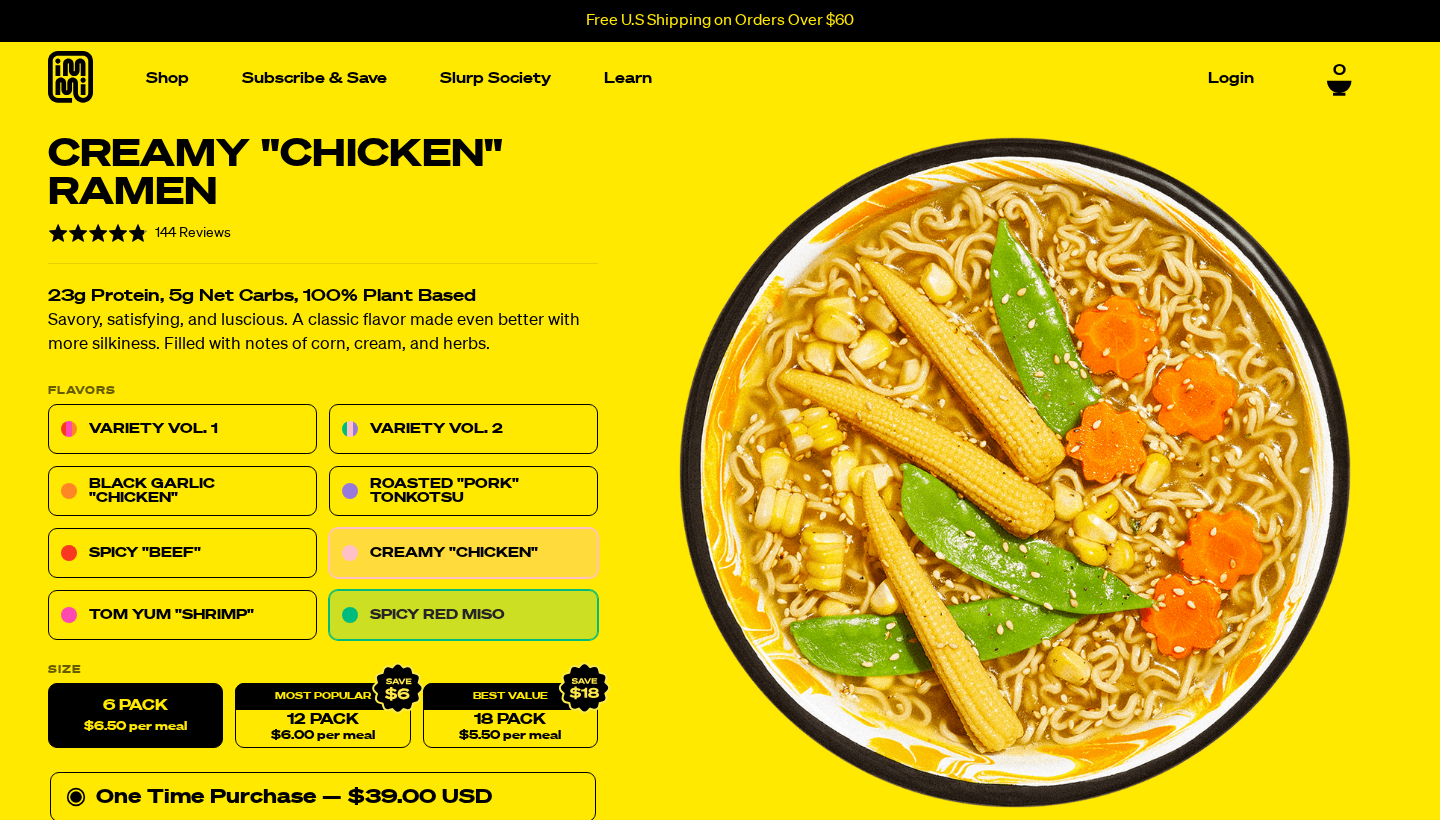 click on "Spicy Red Miso" at bounding box center (463, 616) 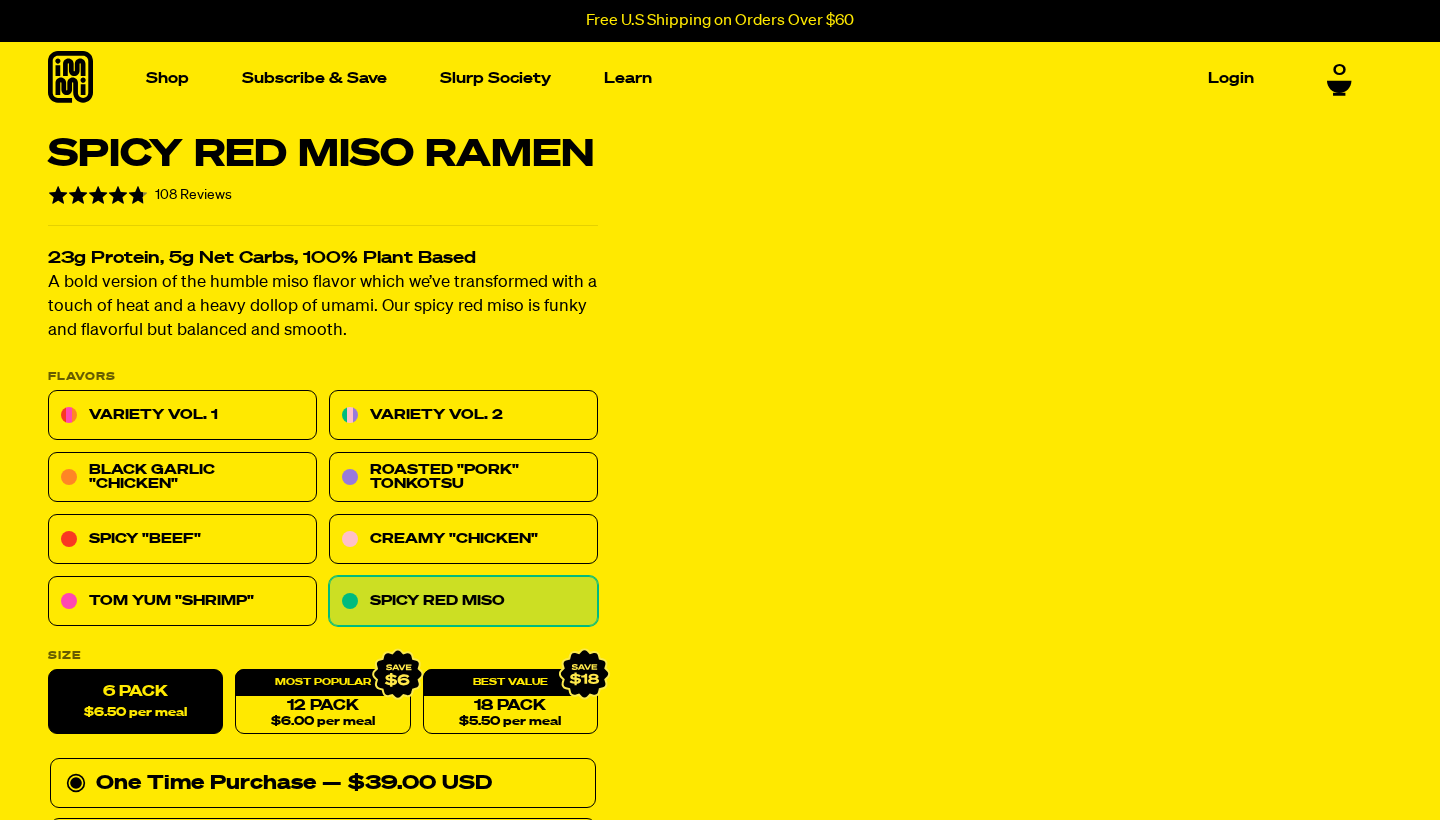 scroll, scrollTop: 0, scrollLeft: 0, axis: both 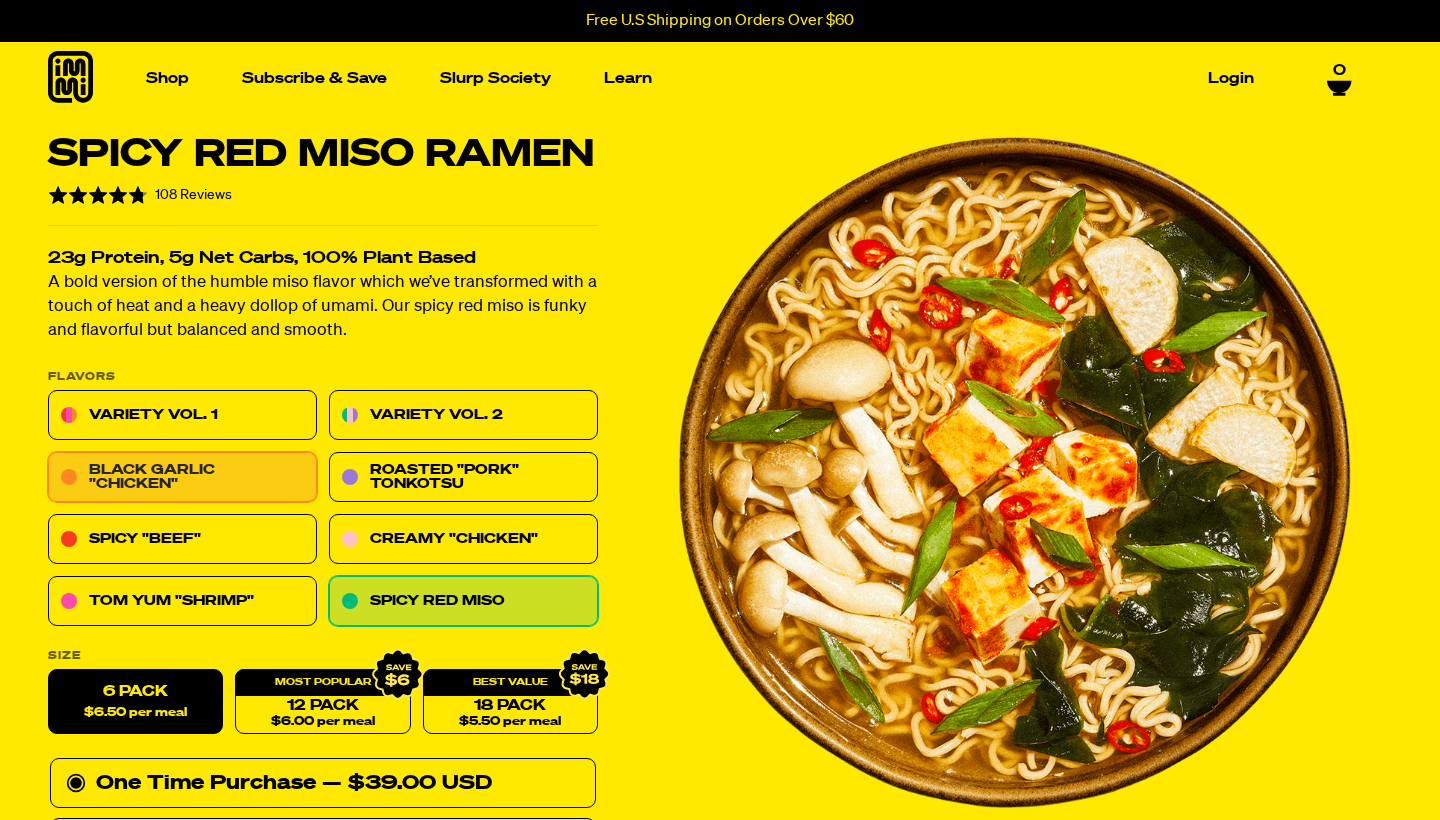 click on "Black Garlic "Chicken"" at bounding box center (182, 478) 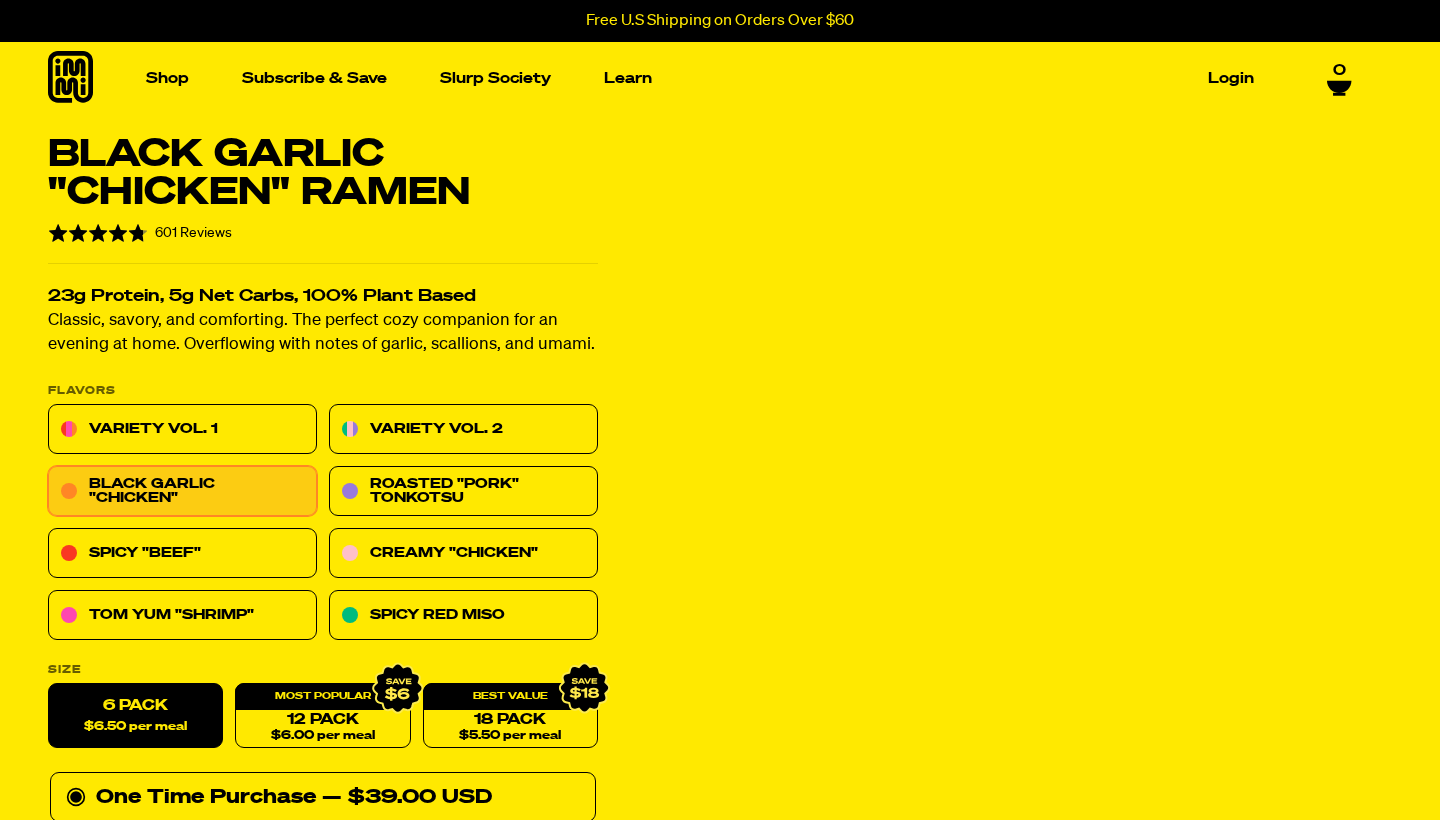 scroll, scrollTop: 0, scrollLeft: 0, axis: both 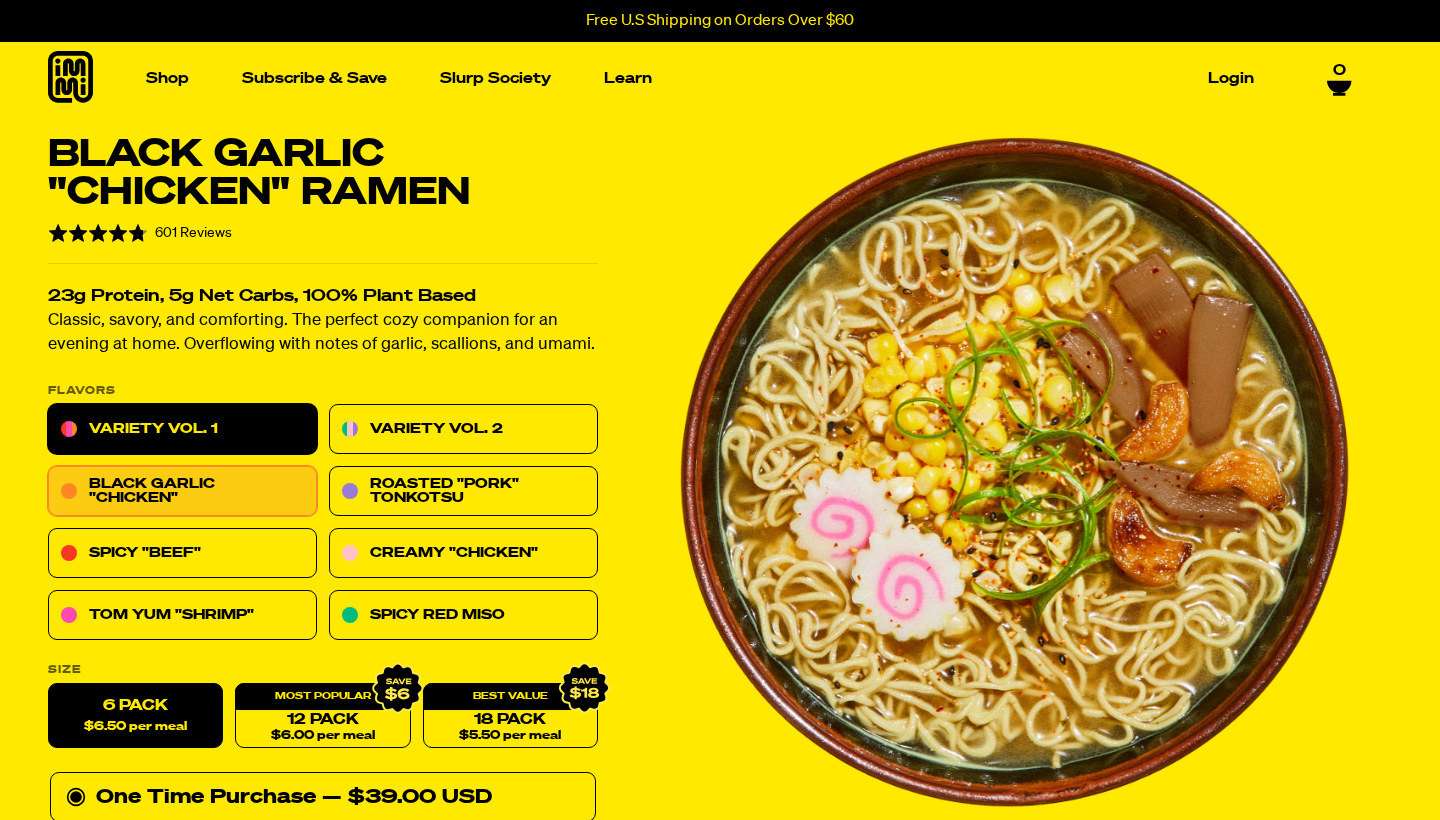 click on "Variety Vol. 1" at bounding box center [182, 430] 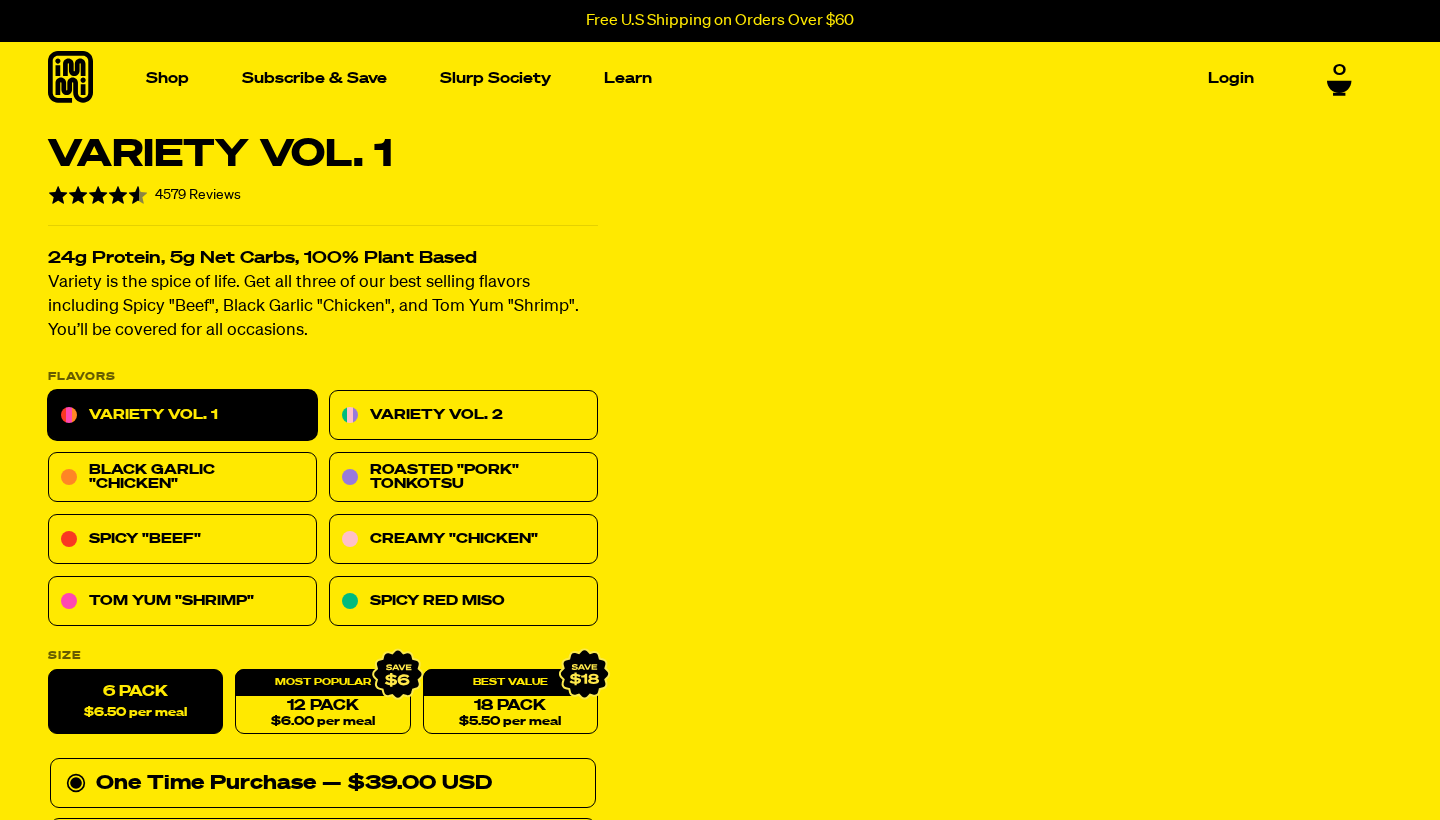 scroll, scrollTop: 0, scrollLeft: 0, axis: both 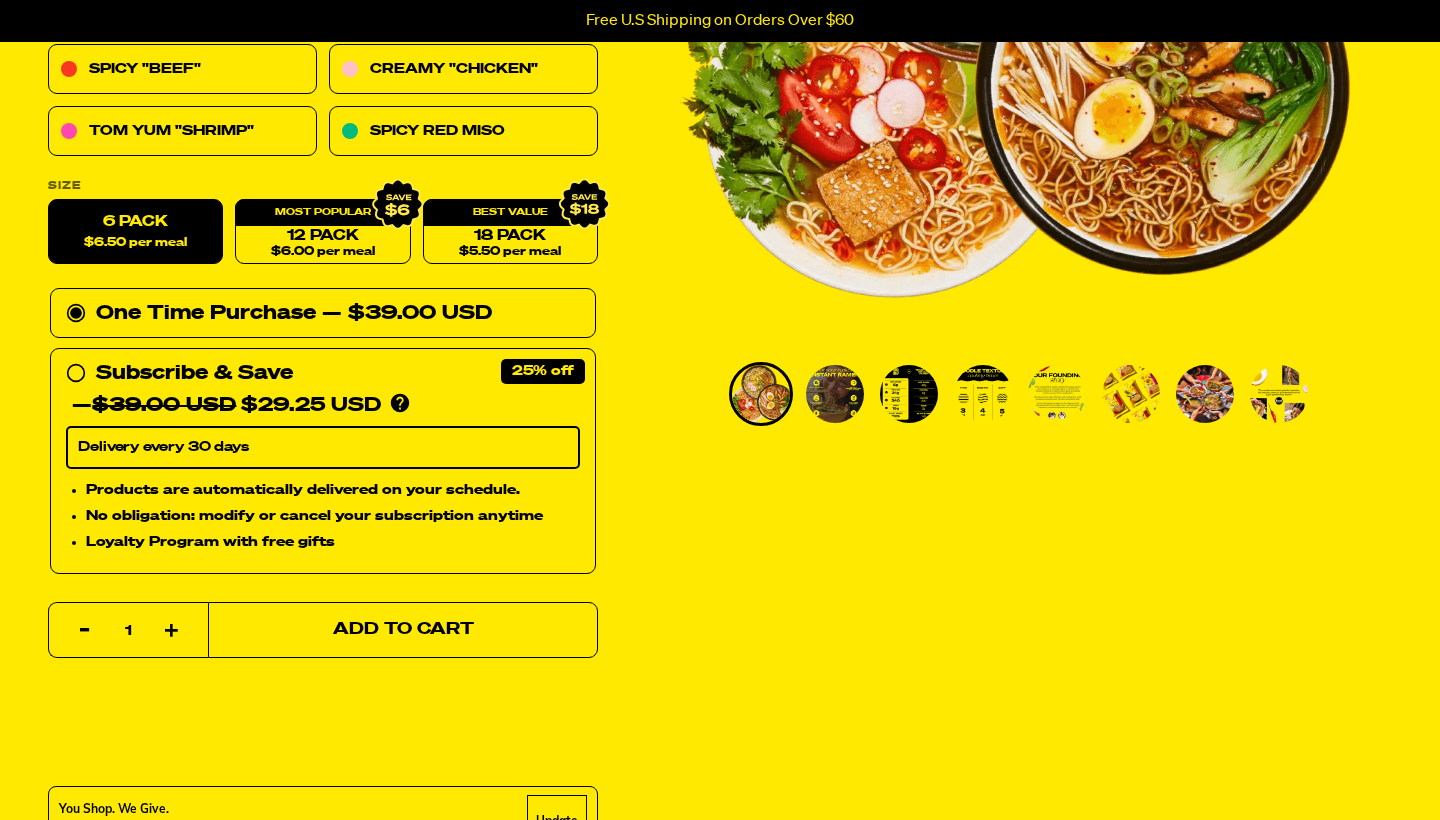 click on "Add to Cart" at bounding box center (403, 630) 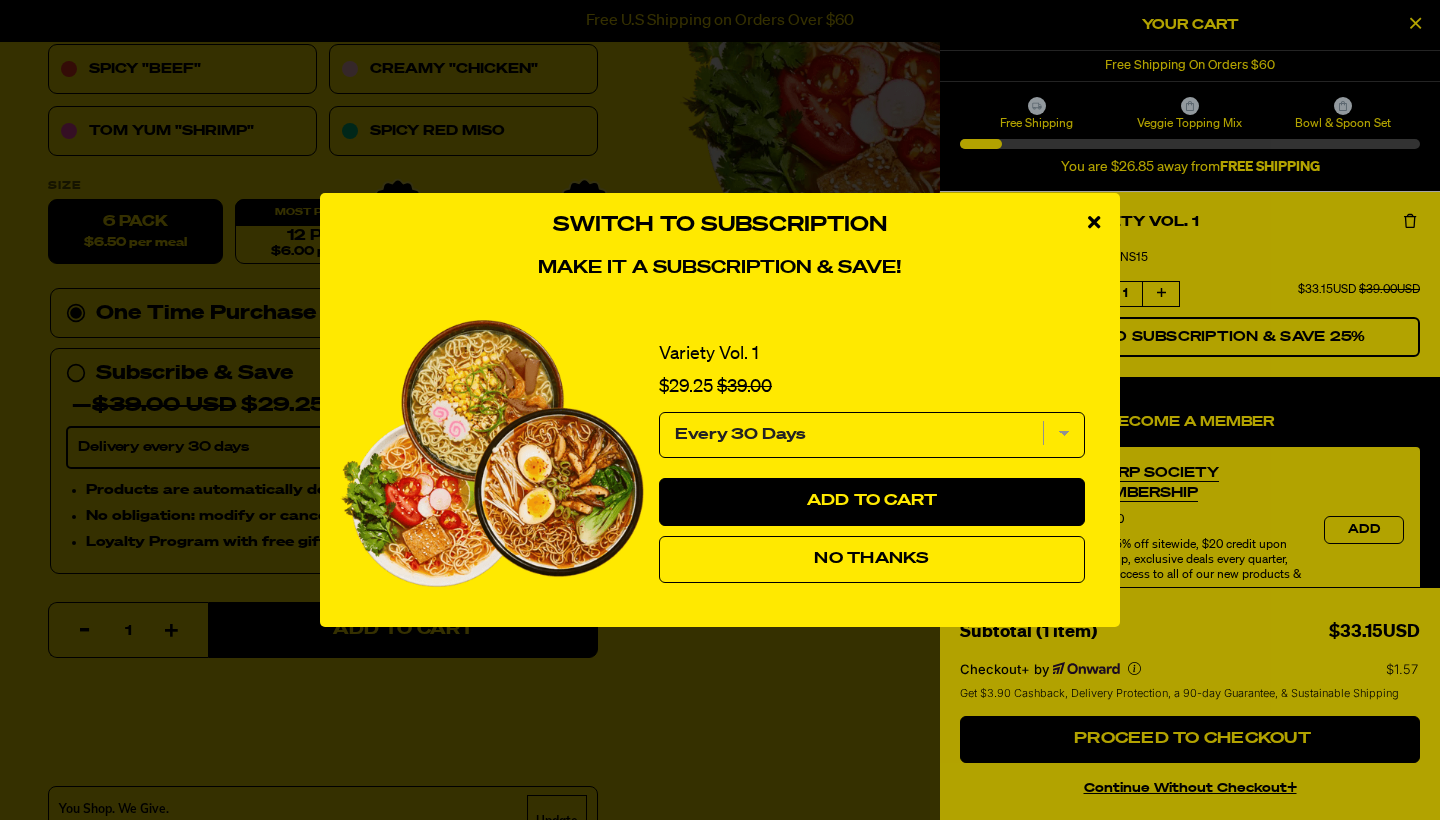 click on "No Thanks" at bounding box center (871, 559) 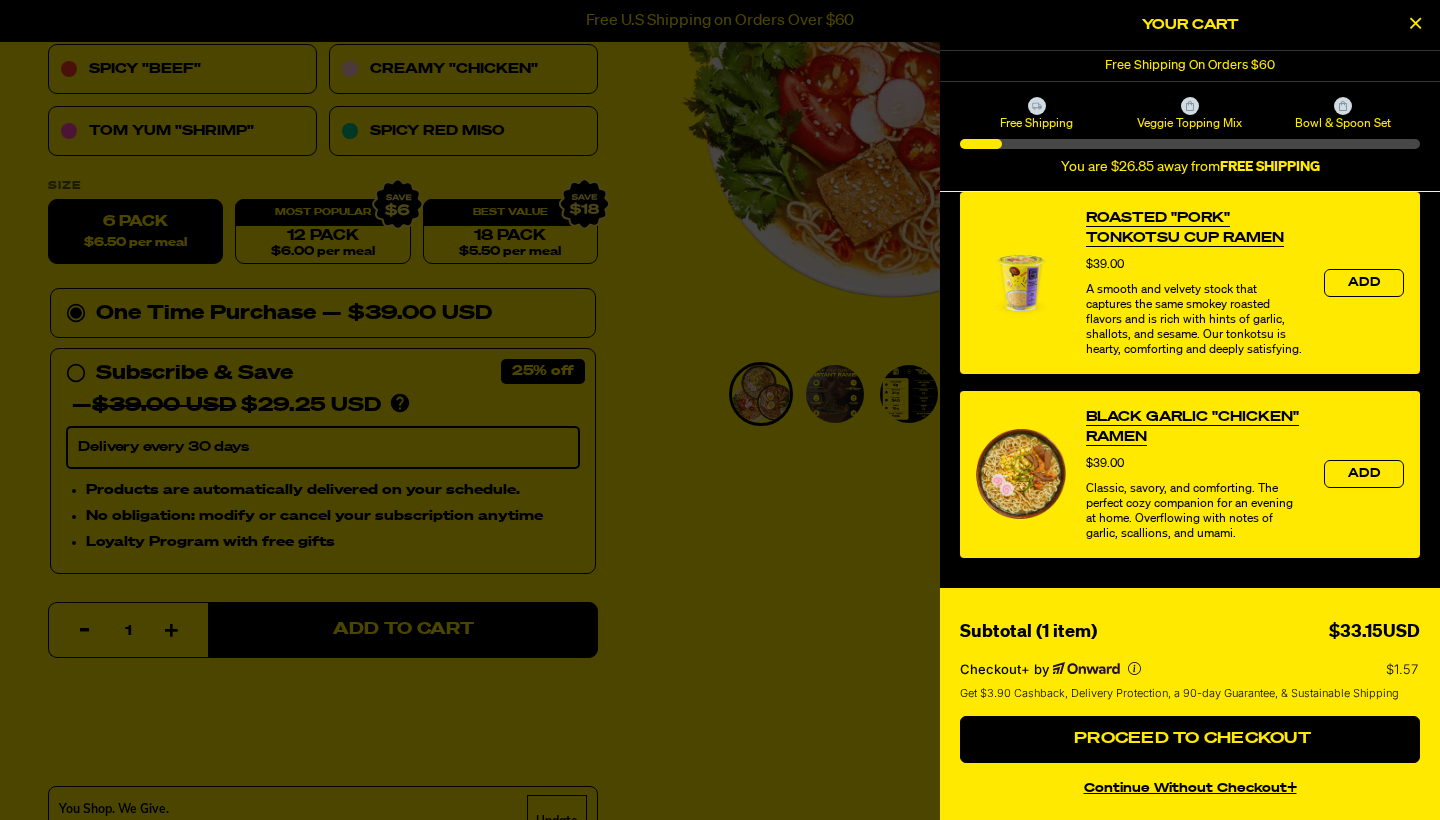 scroll, scrollTop: 868, scrollLeft: 0, axis: vertical 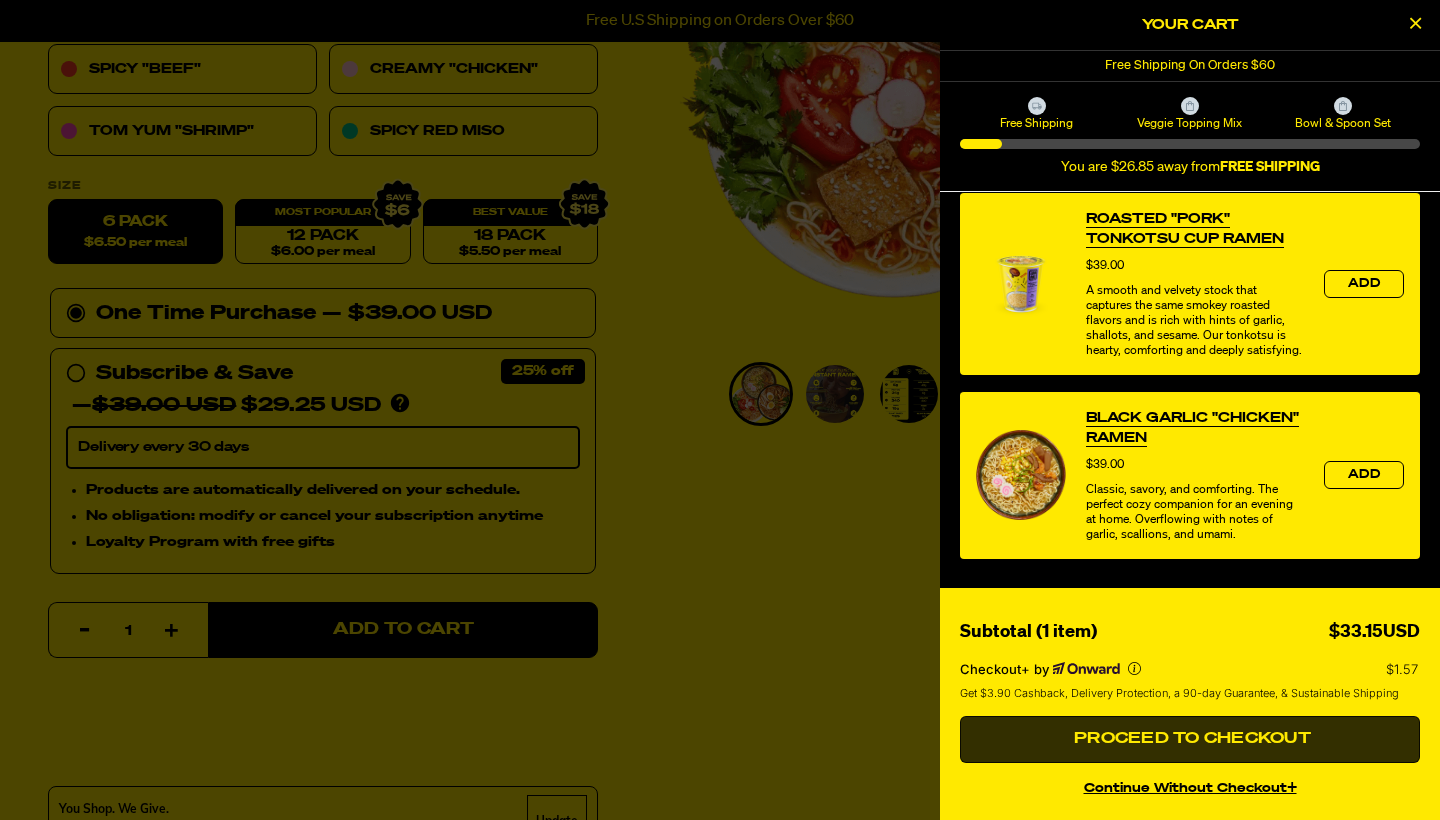 click on "Proceed to Checkout" at bounding box center [1190, 739] 